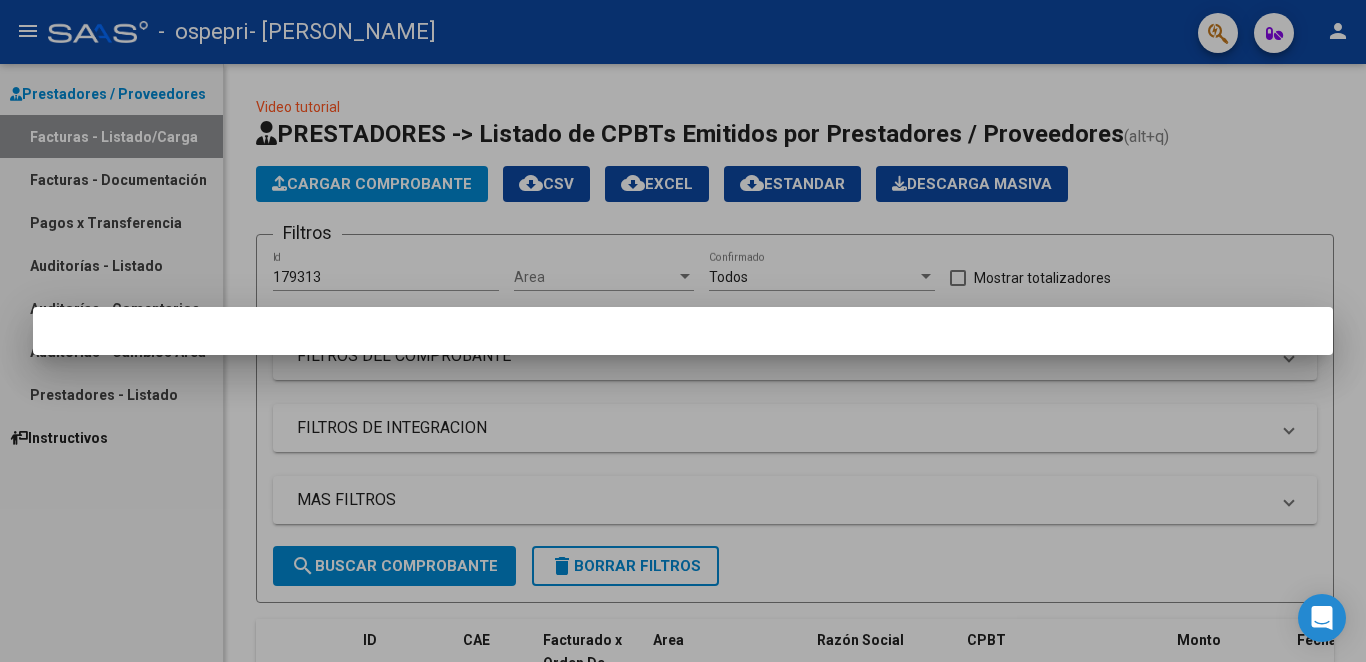 scroll, scrollTop: 0, scrollLeft: 0, axis: both 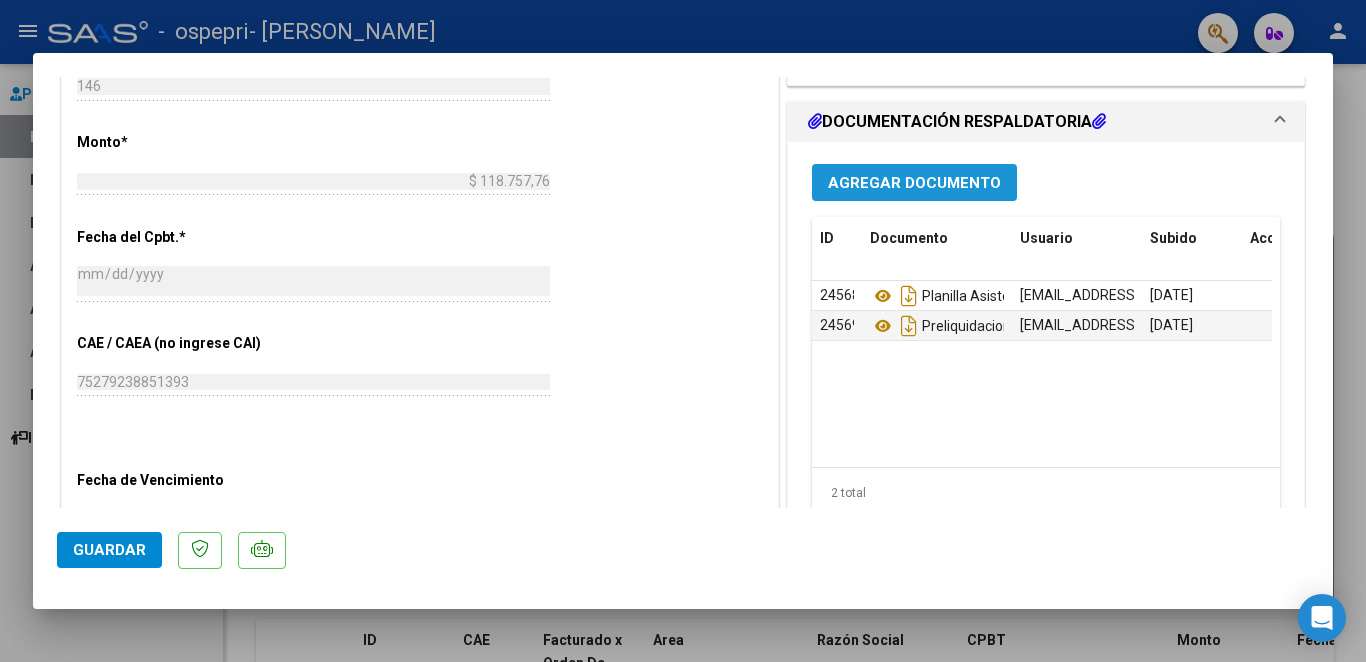 click on "Agregar Documento" at bounding box center (914, 183) 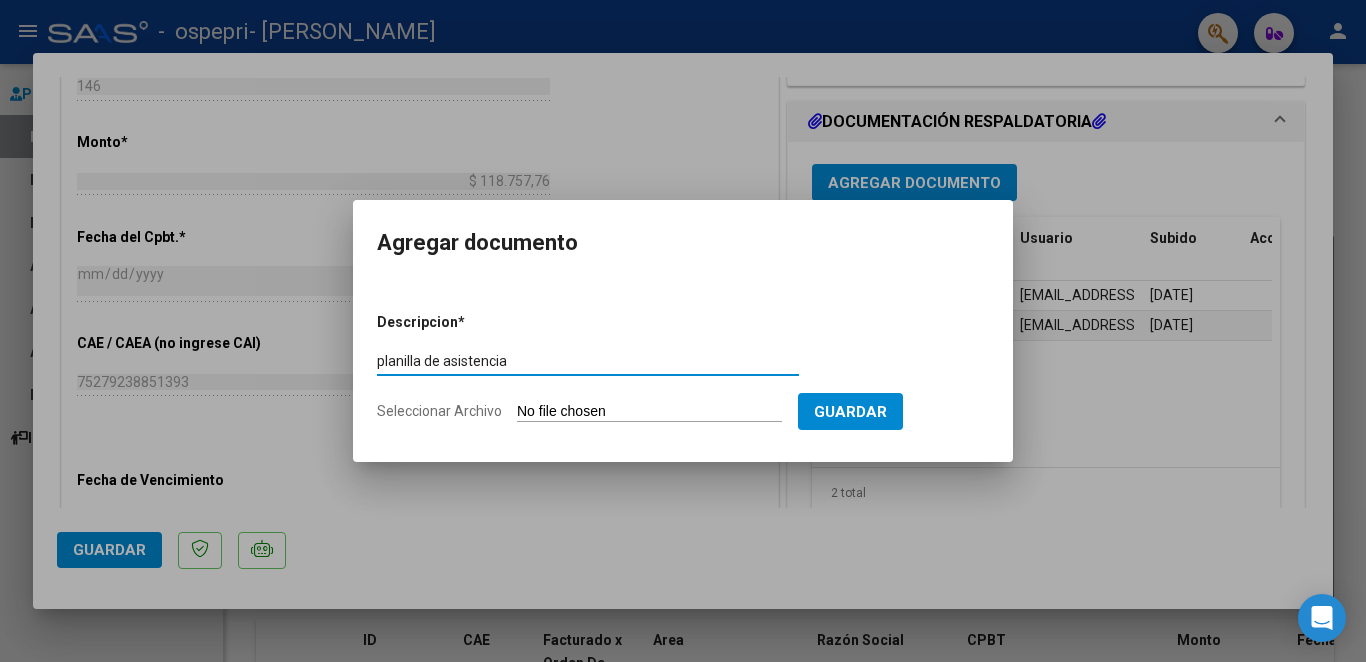 type on "planilla de asistencia" 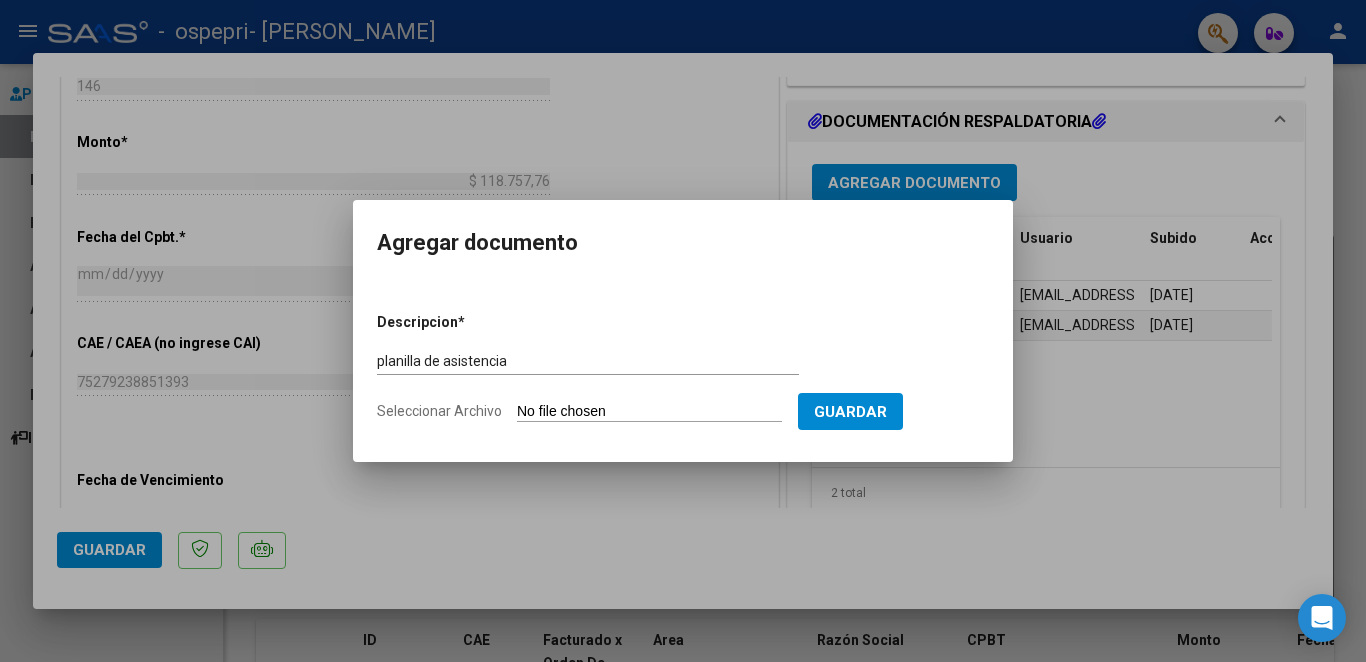click on "Seleccionar Archivo" 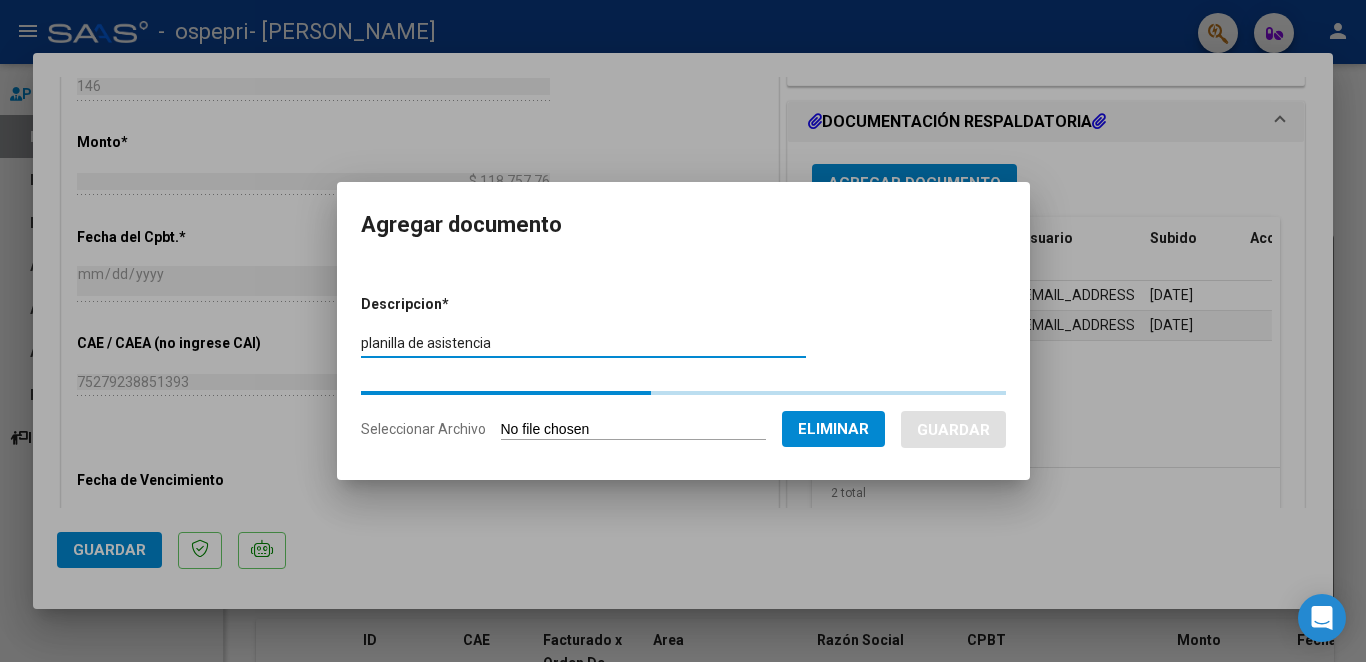 click on "planilla de asistencia" at bounding box center (583, 343) 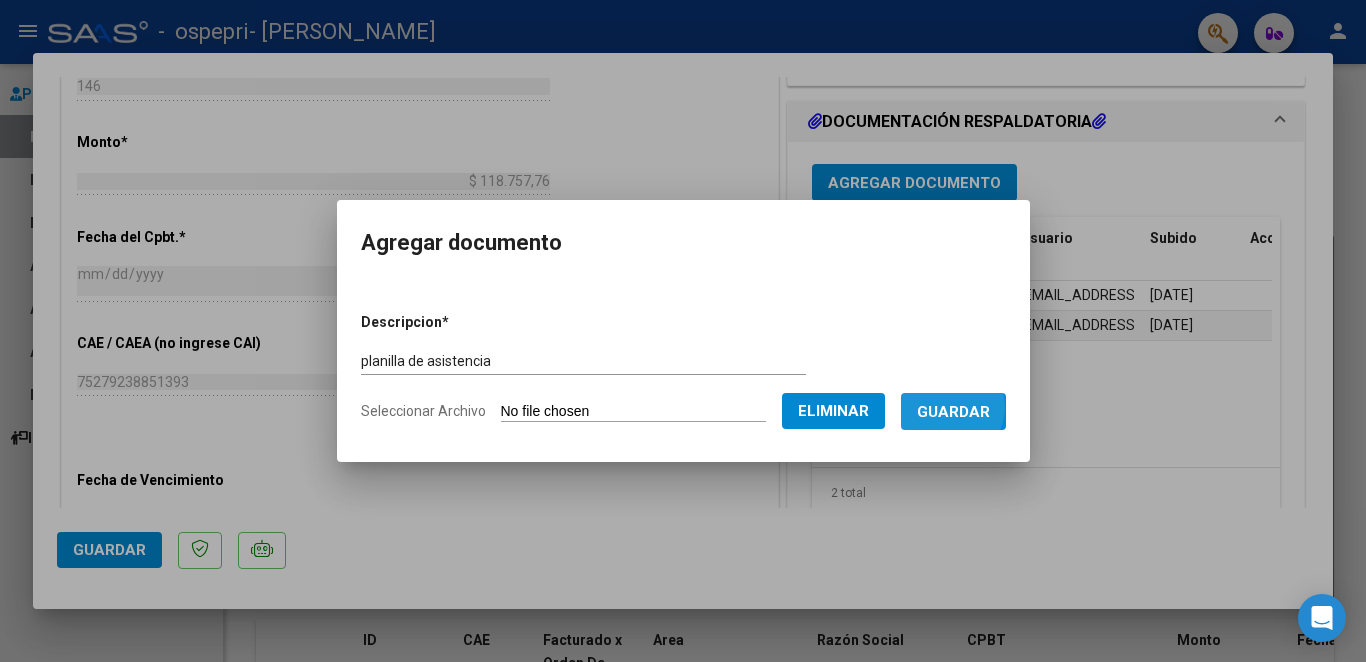 click on "Guardar" at bounding box center (953, 412) 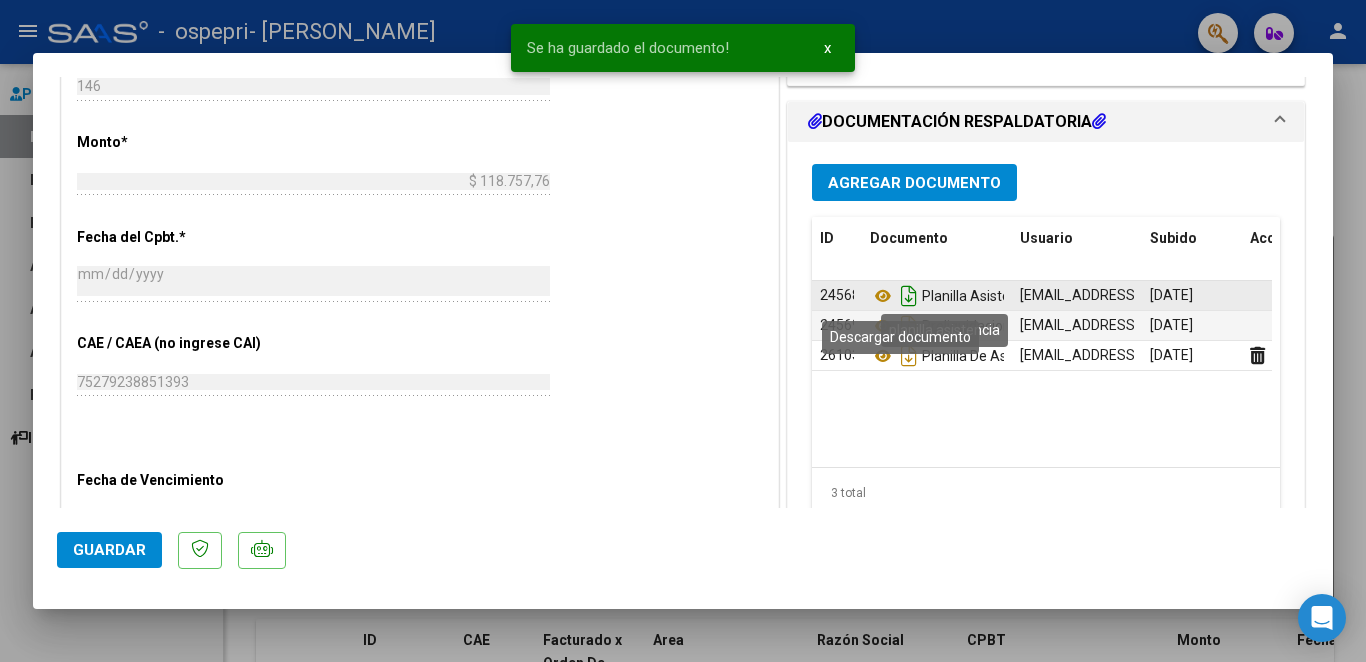click 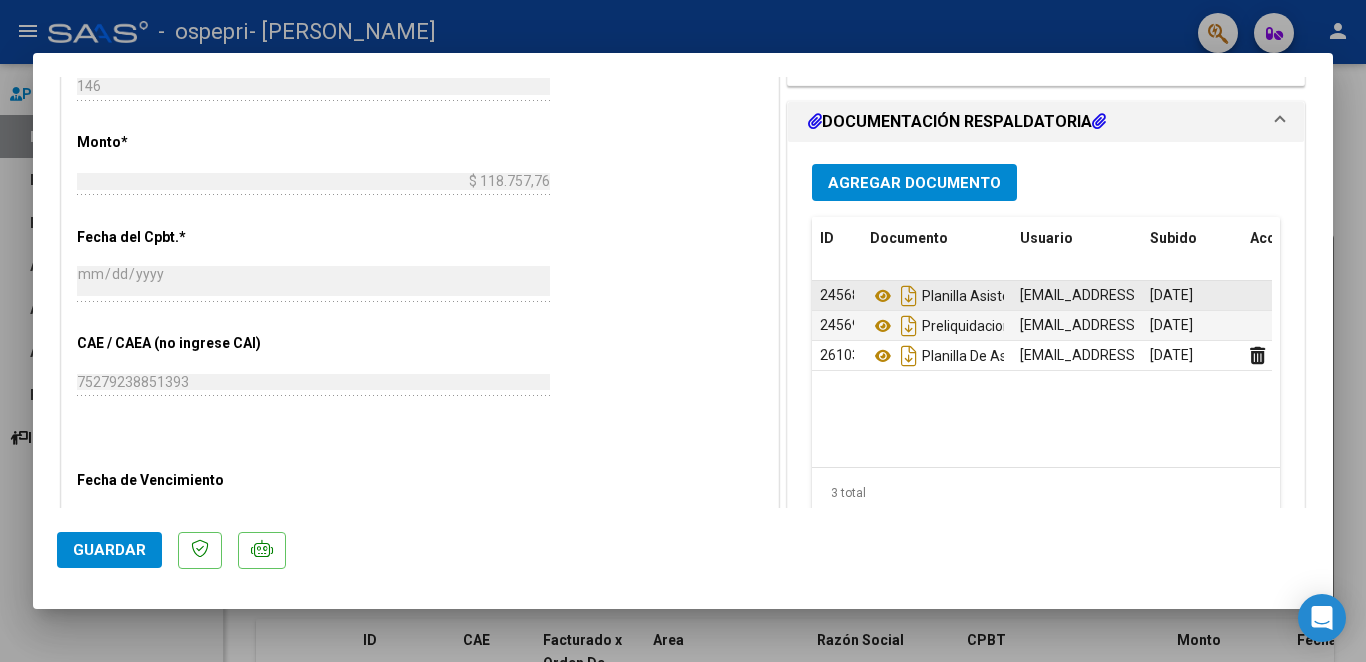 scroll, scrollTop: 0, scrollLeft: 70, axis: horizontal 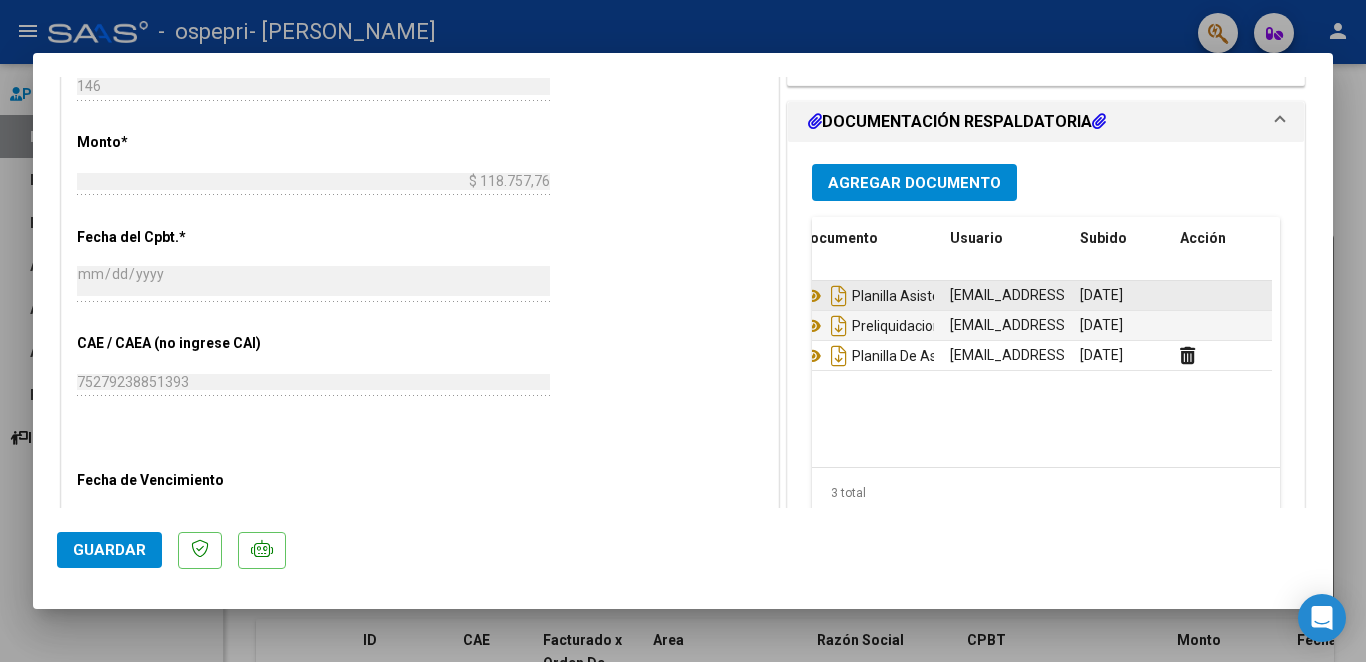 click 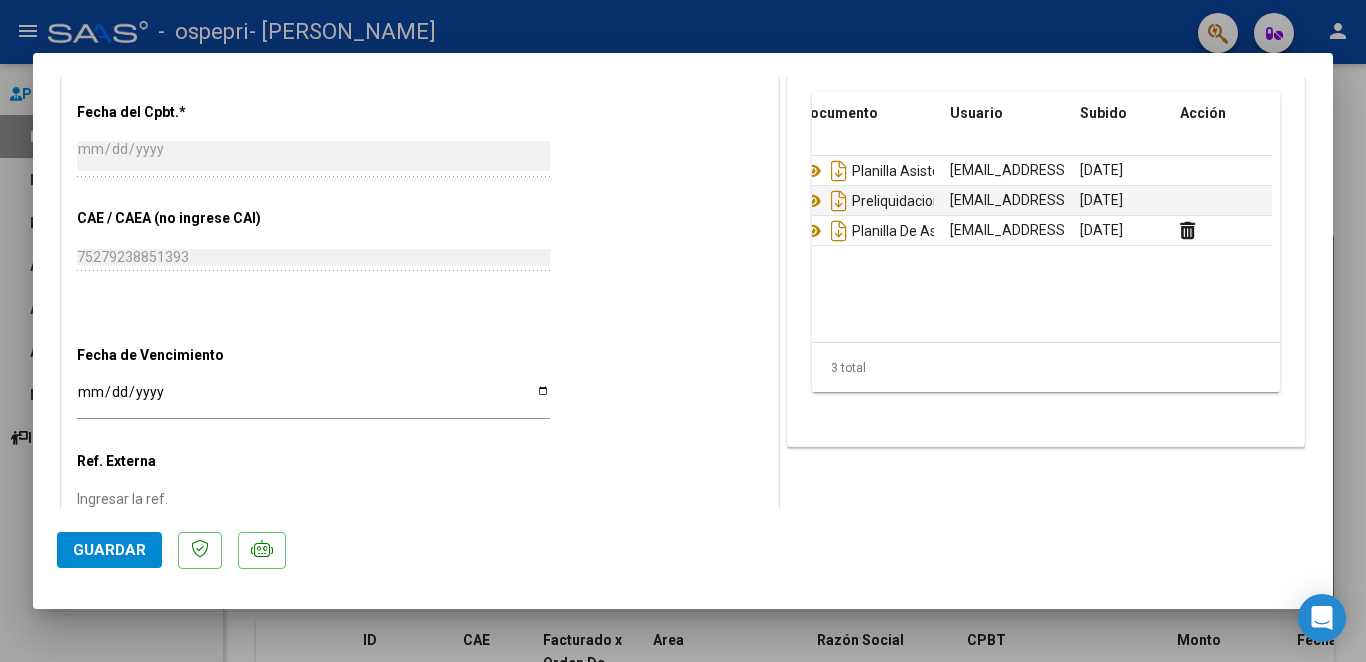 scroll, scrollTop: 1161, scrollLeft: 0, axis: vertical 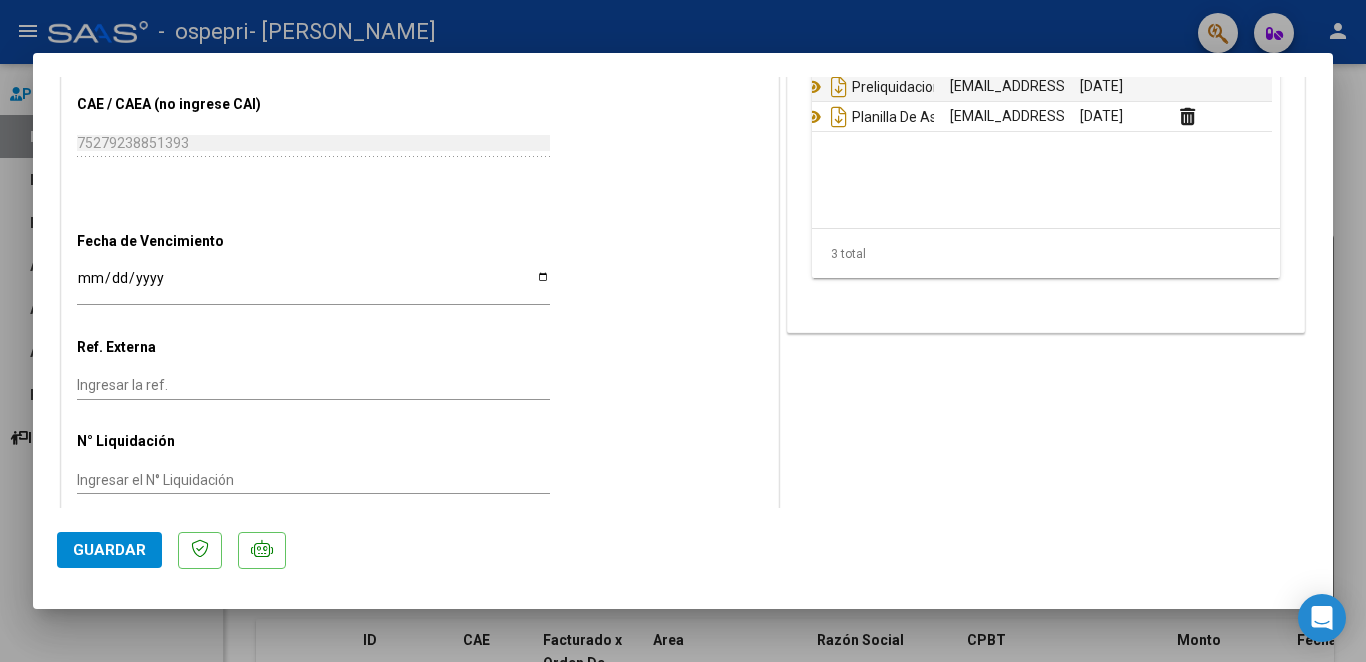 click on "Guardar" 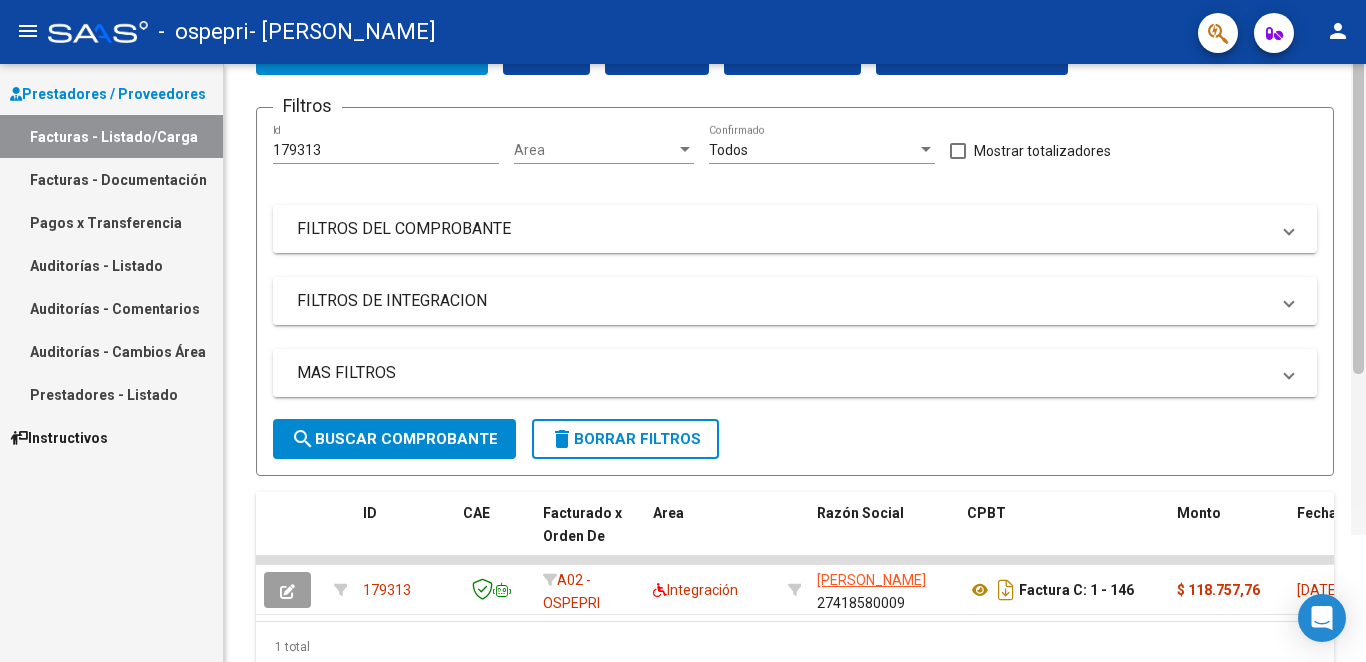 scroll, scrollTop: 219, scrollLeft: 0, axis: vertical 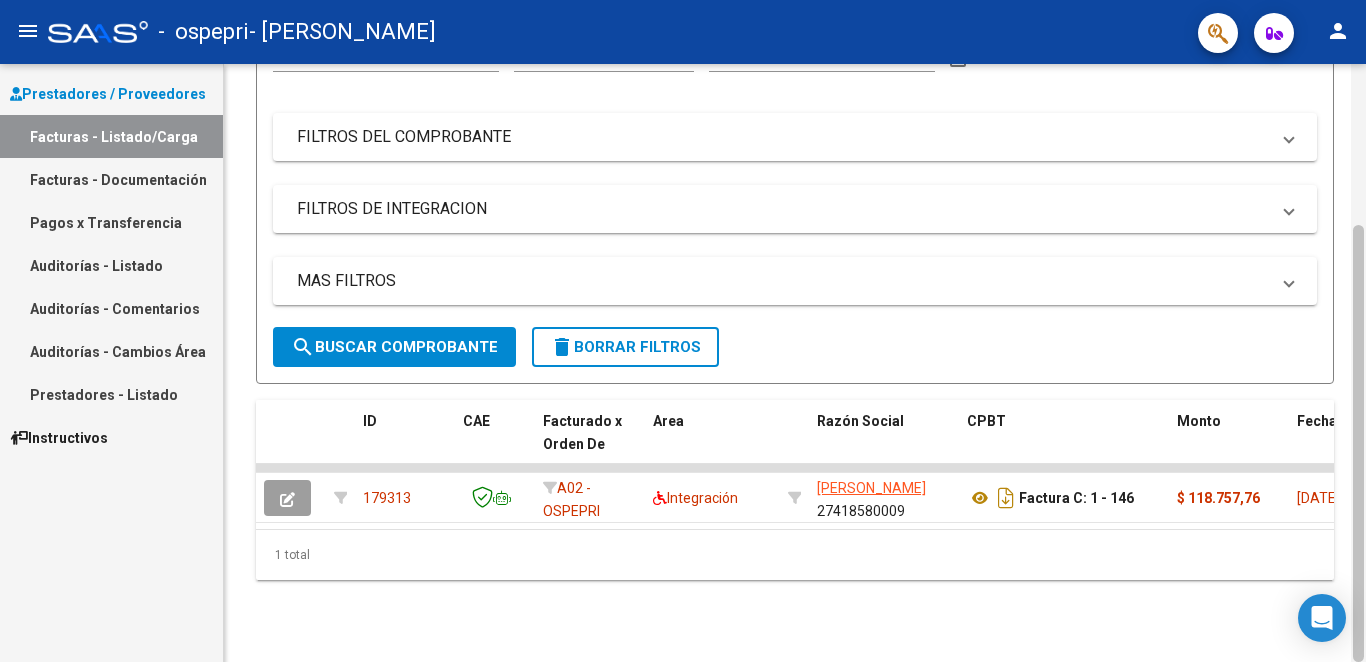drag, startPoint x: 1357, startPoint y: 218, endPoint x: 1364, endPoint y: 421, distance: 203.12065 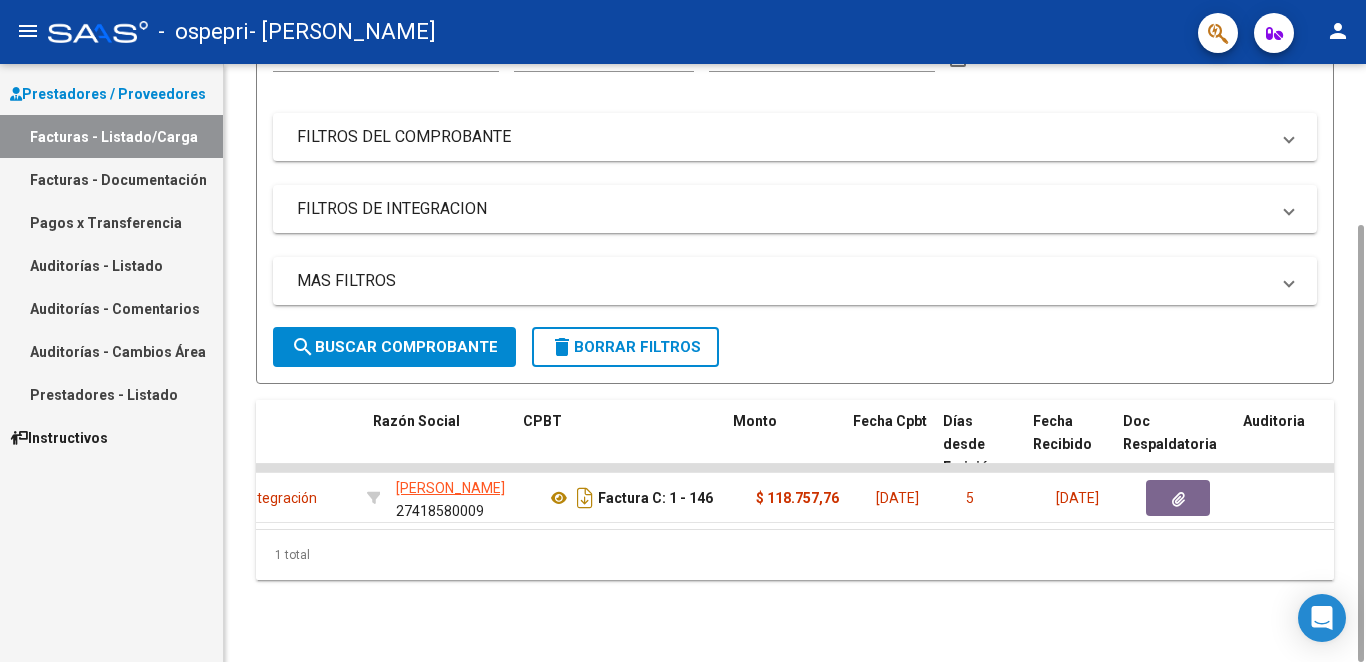 scroll, scrollTop: 0, scrollLeft: 444, axis: horizontal 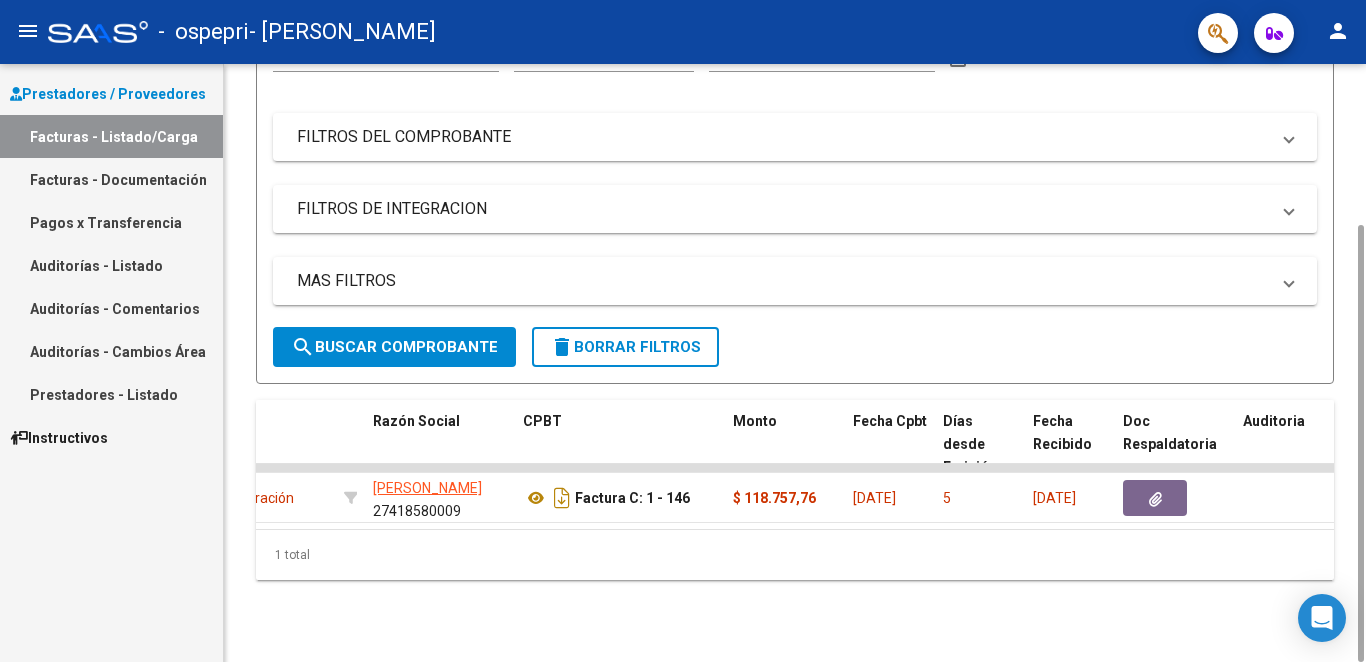 click on "1 total" 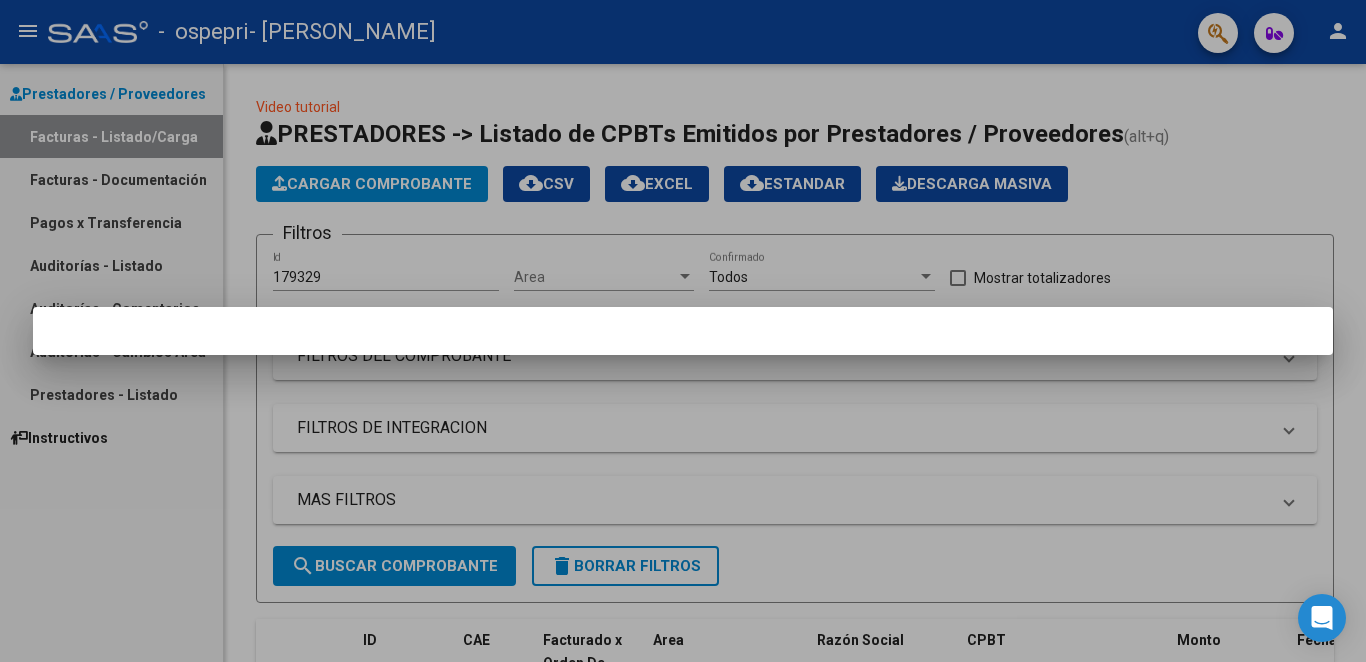 scroll, scrollTop: 0, scrollLeft: 0, axis: both 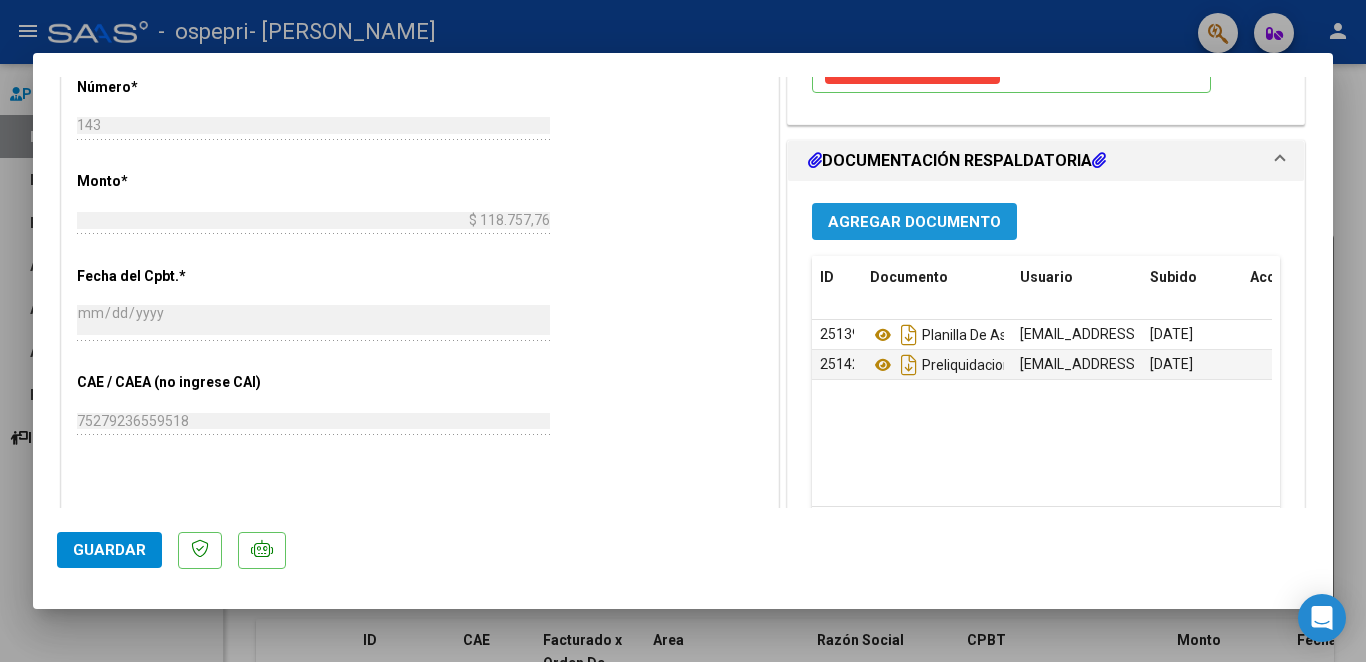 click on "Agregar Documento" at bounding box center [914, 222] 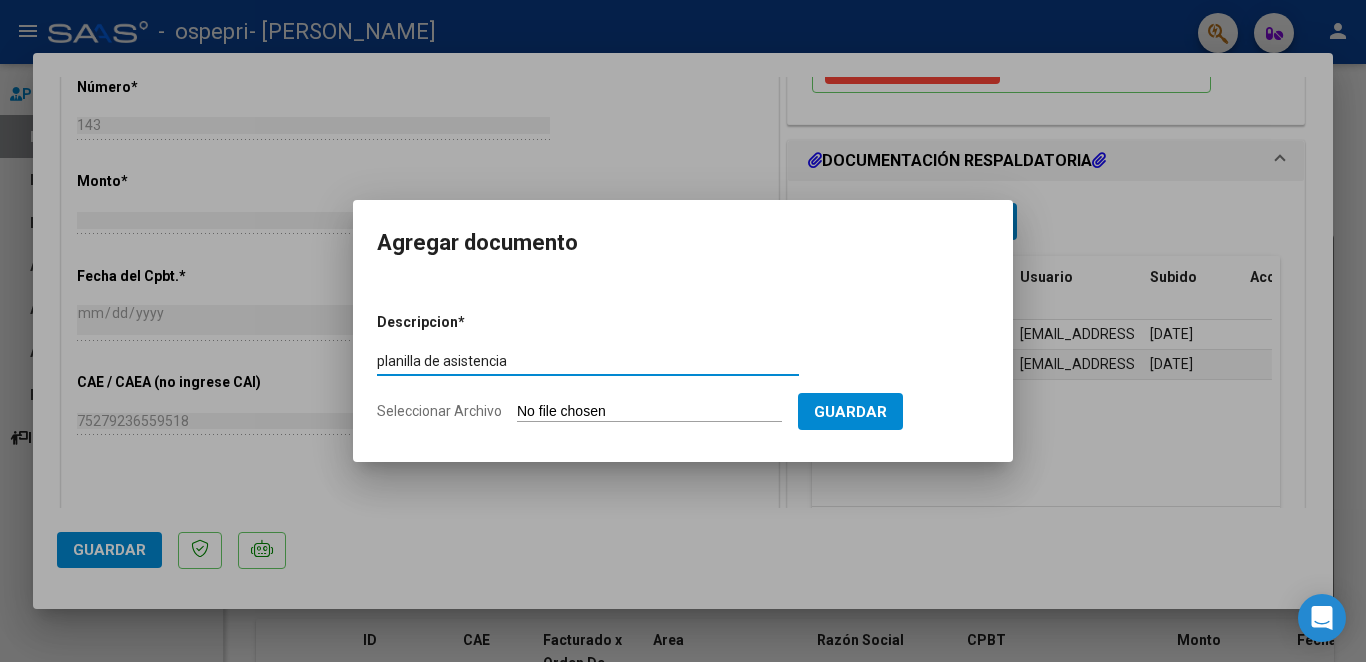 type on "planilla de asistencia" 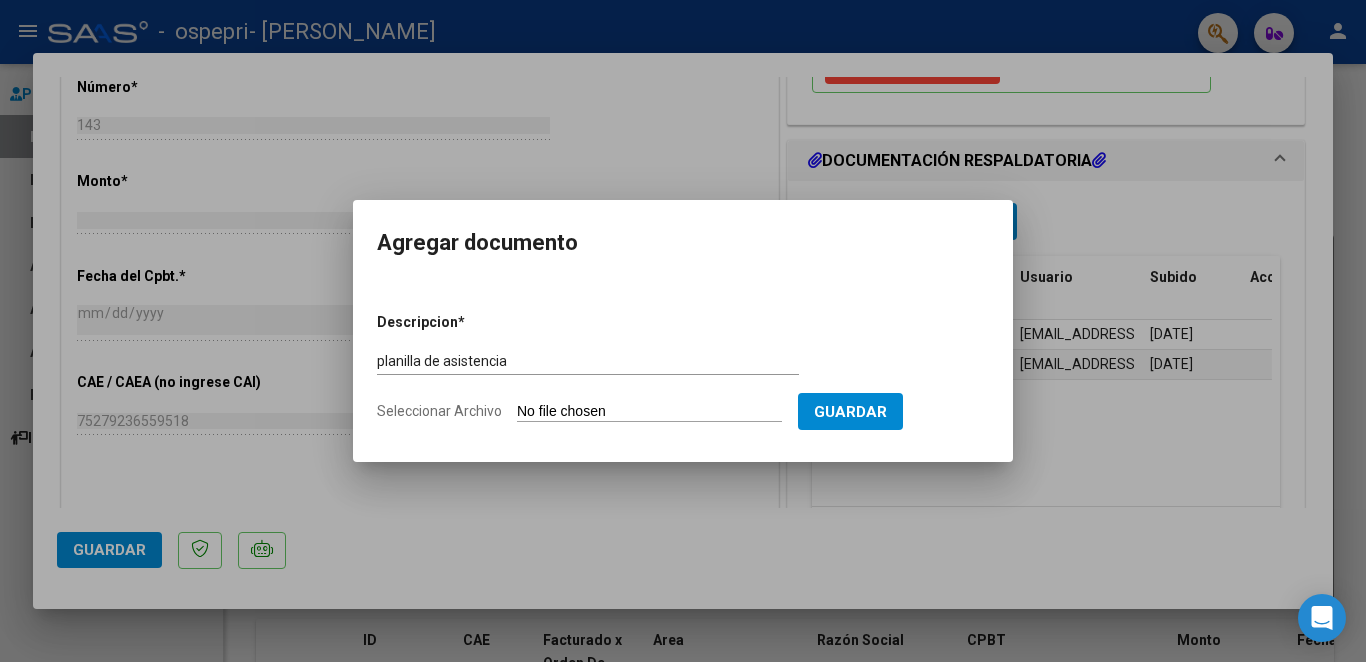click on "Seleccionar Archivo" 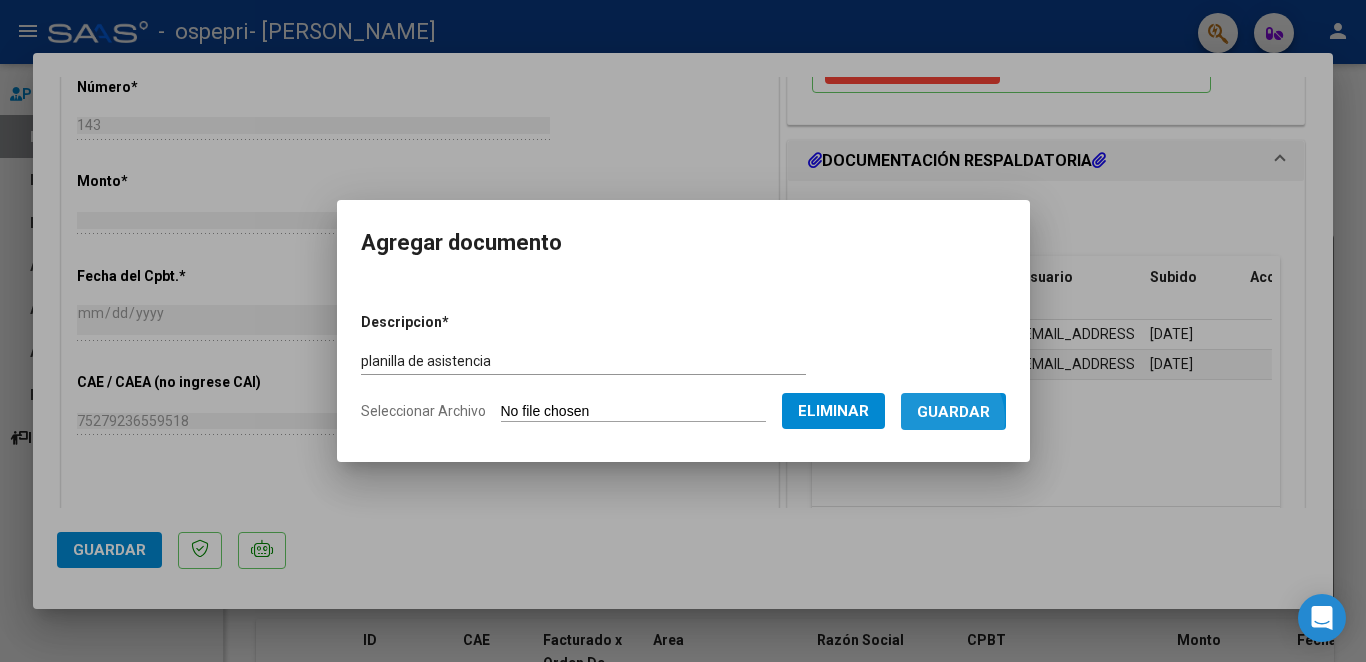 click on "Guardar" at bounding box center [953, 412] 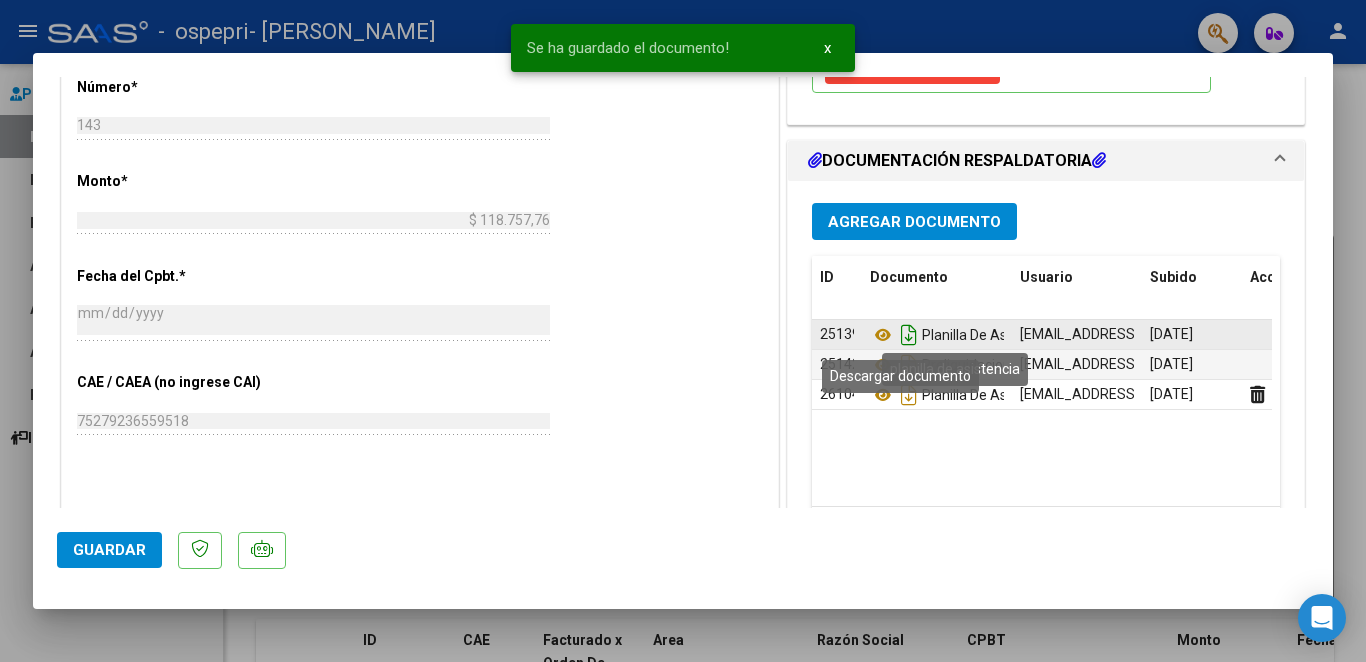 click 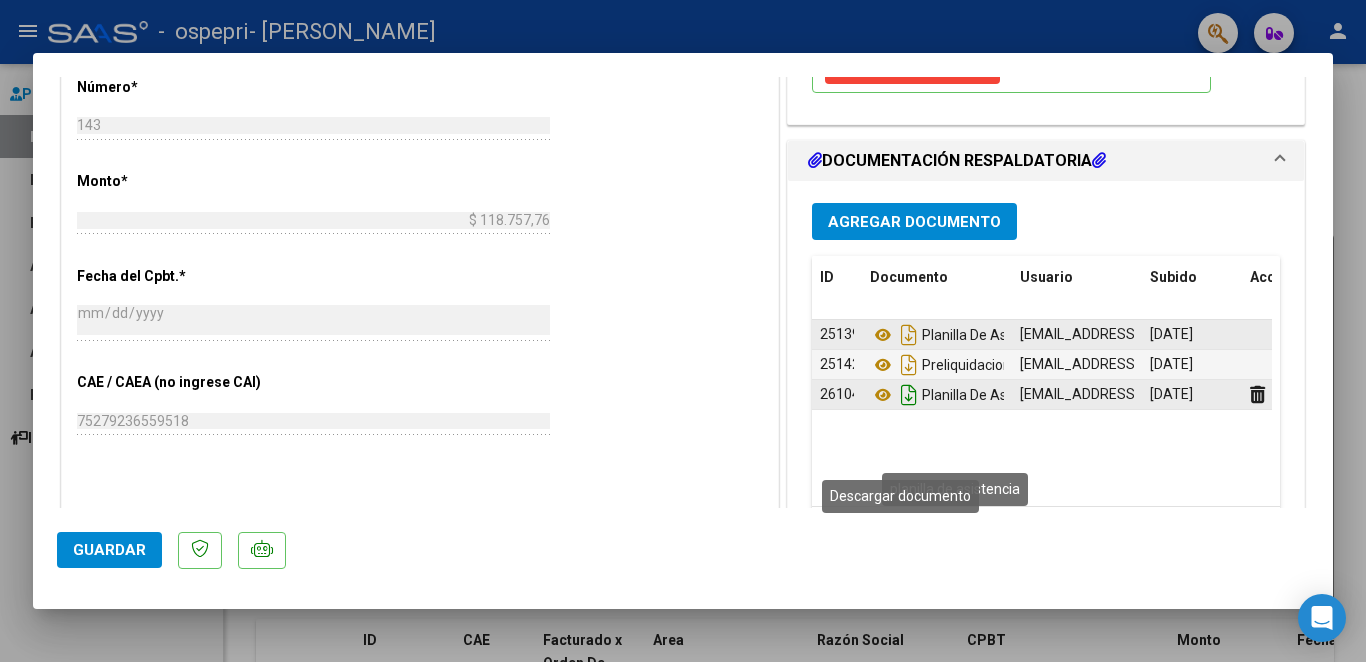 click 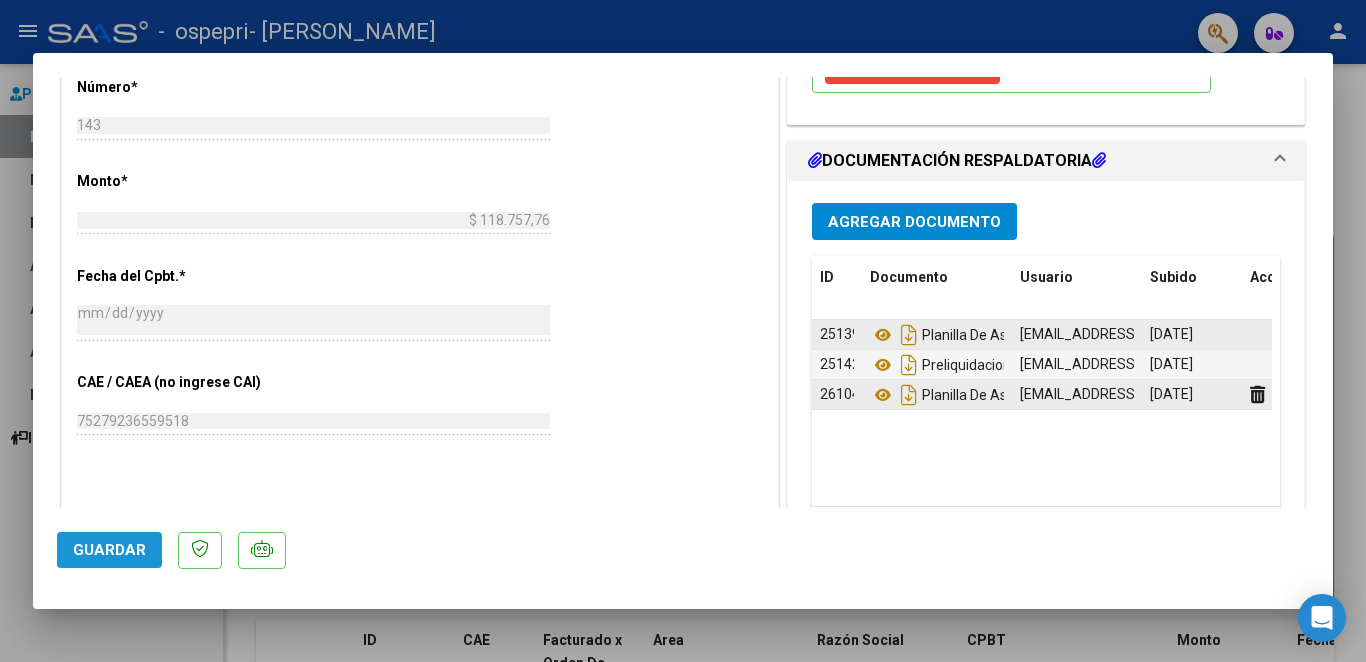 click on "Guardar" 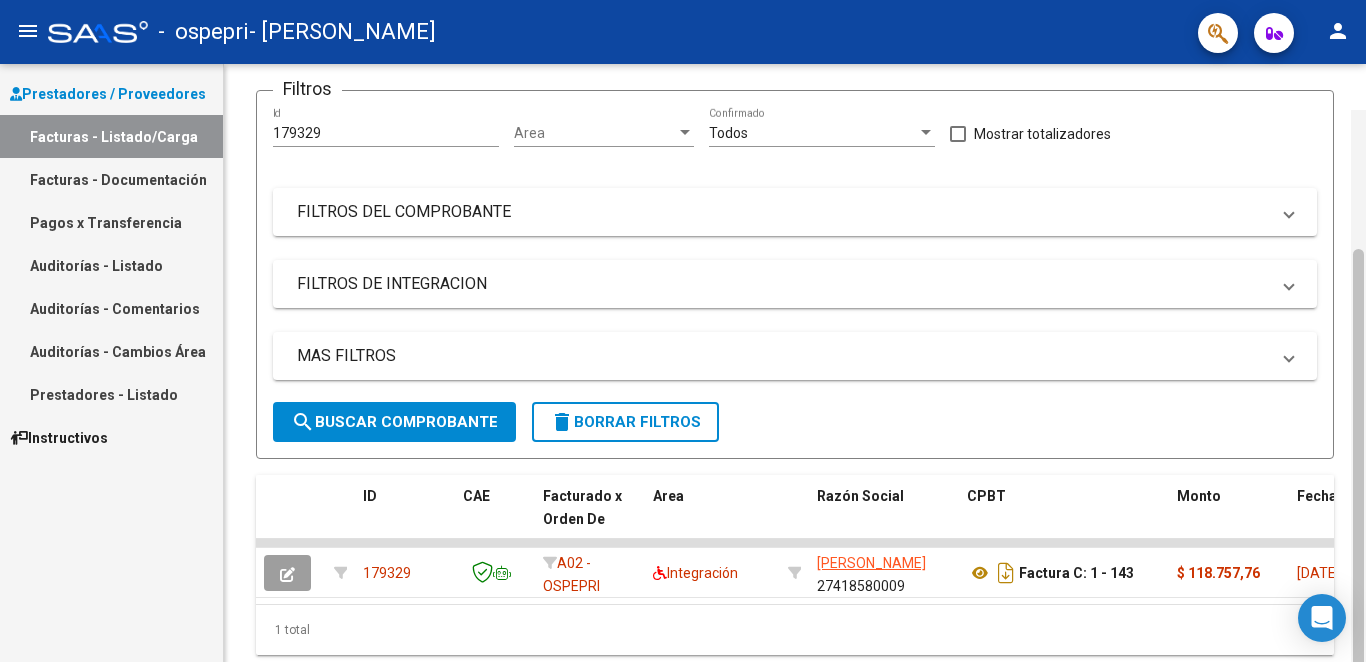 scroll, scrollTop: 219, scrollLeft: 0, axis: vertical 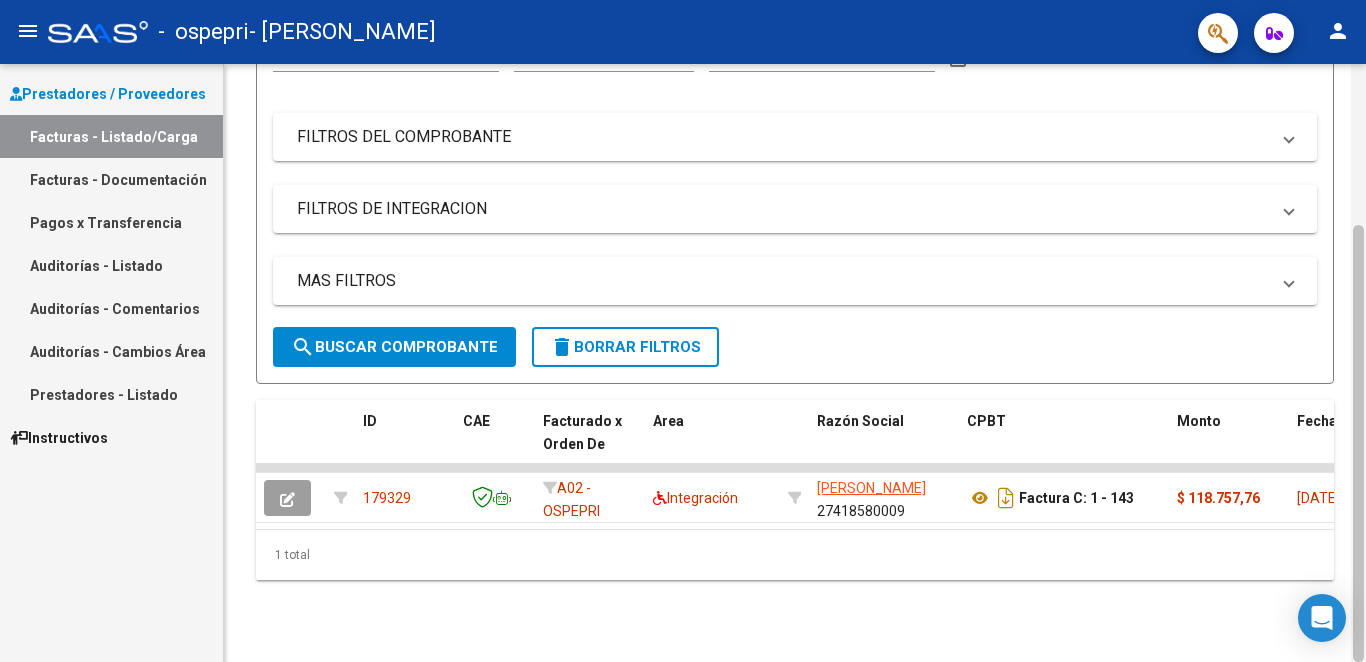 drag, startPoint x: 1356, startPoint y: 292, endPoint x: 1364, endPoint y: 523, distance: 231.13849 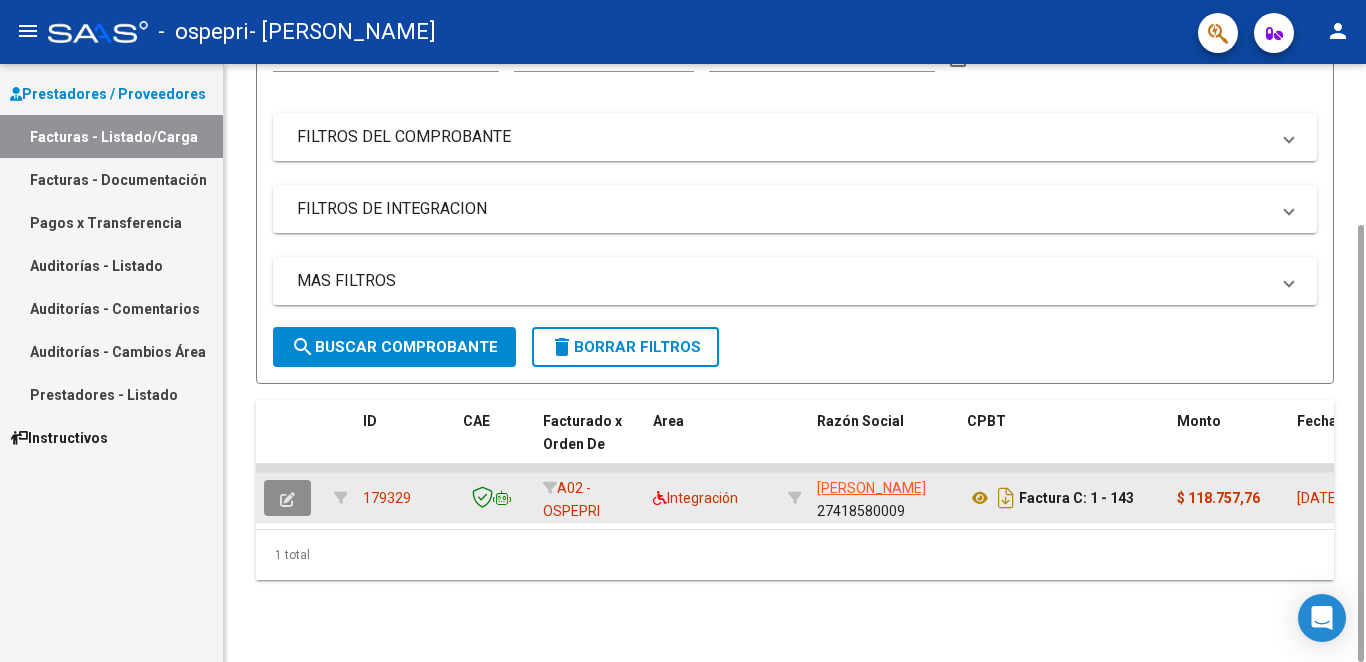 click 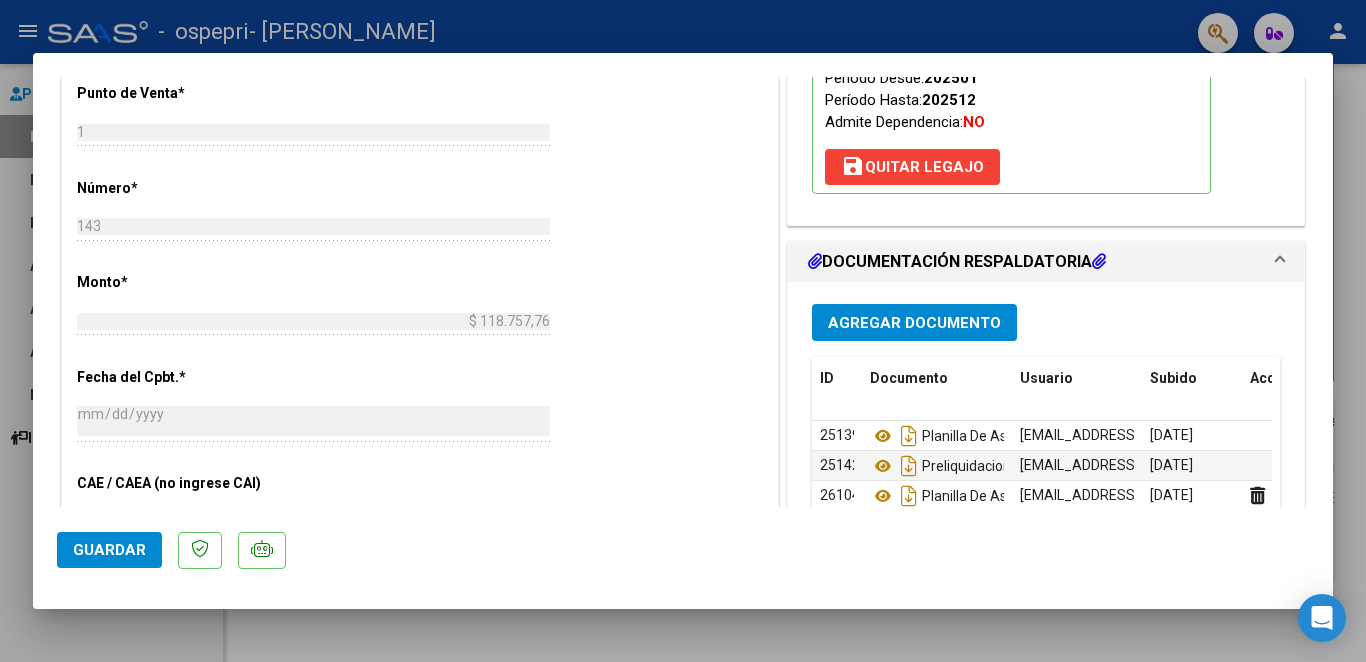 scroll, scrollTop: 790, scrollLeft: 0, axis: vertical 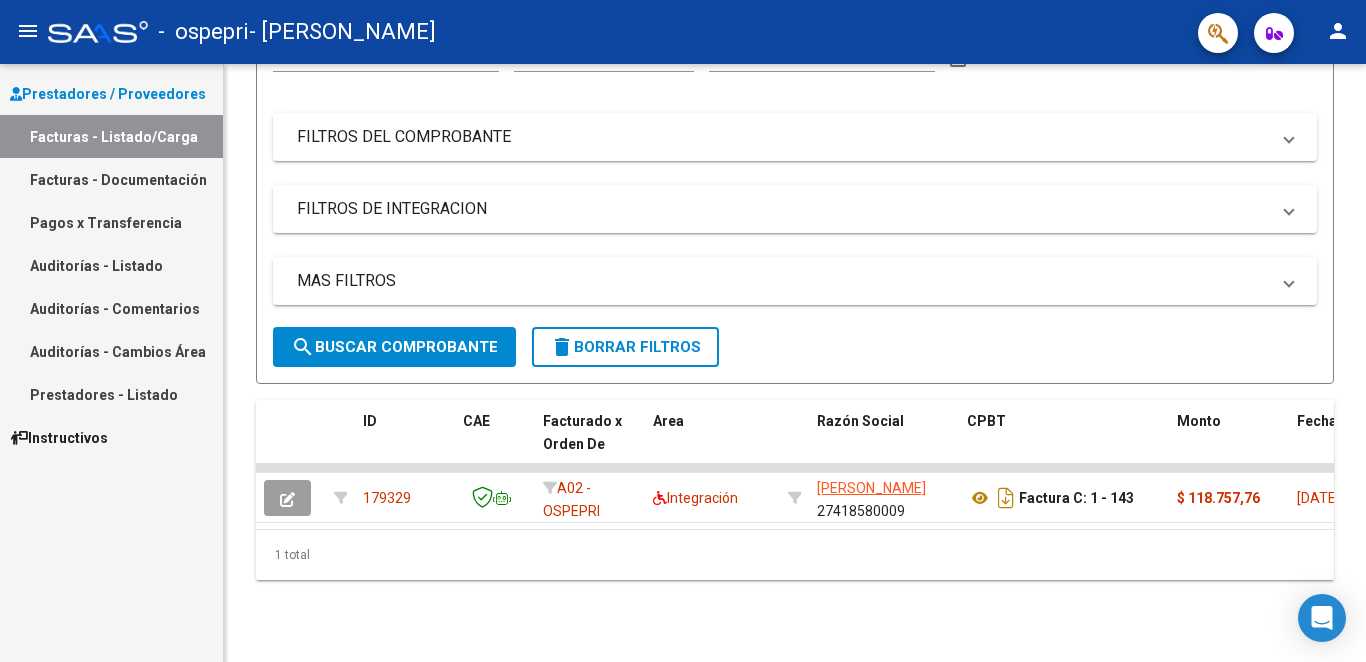 click on "Prestadores / Proveedores" at bounding box center [108, 94] 